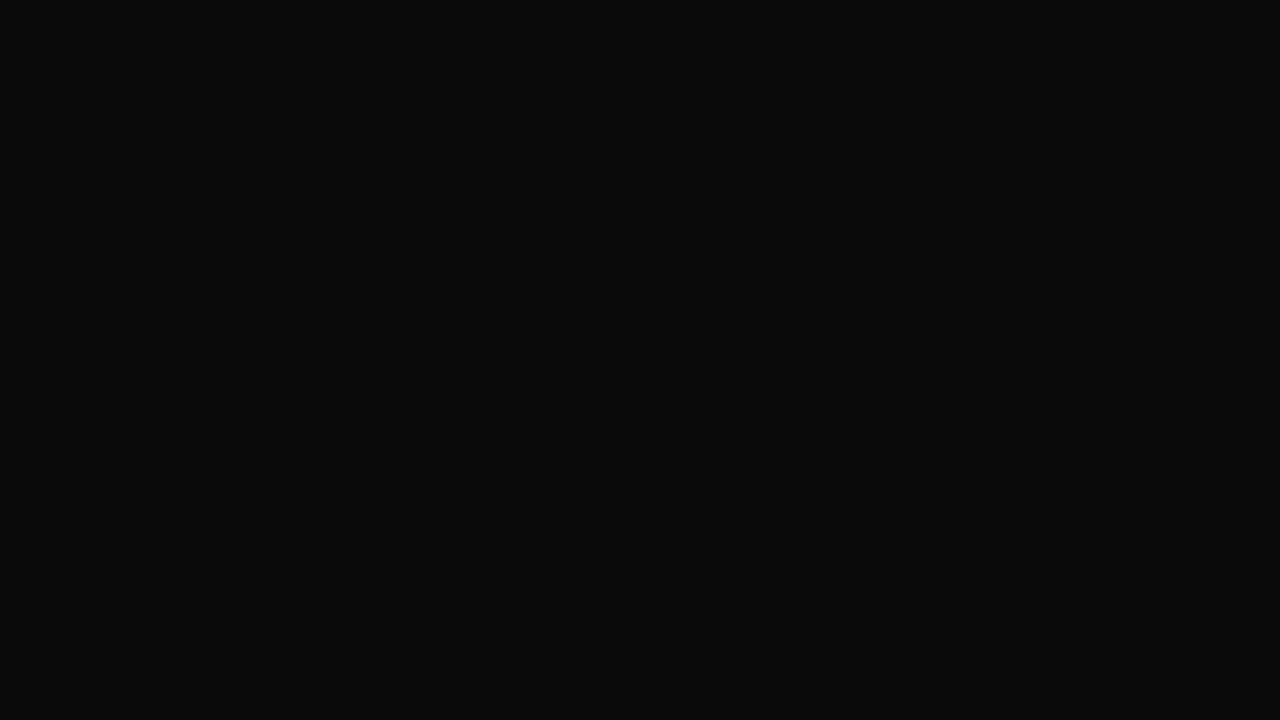 scroll, scrollTop: 0, scrollLeft: 0, axis: both 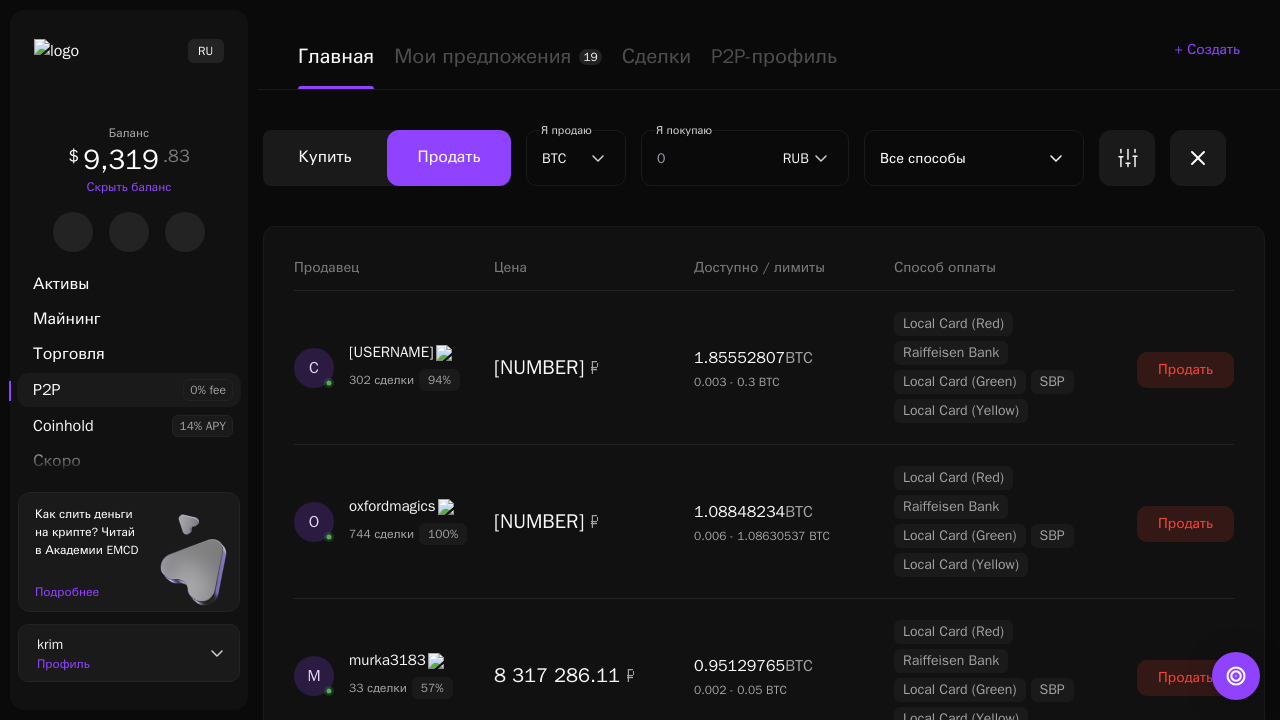 click on "Показать еще" at bounding box center [764, 2286] 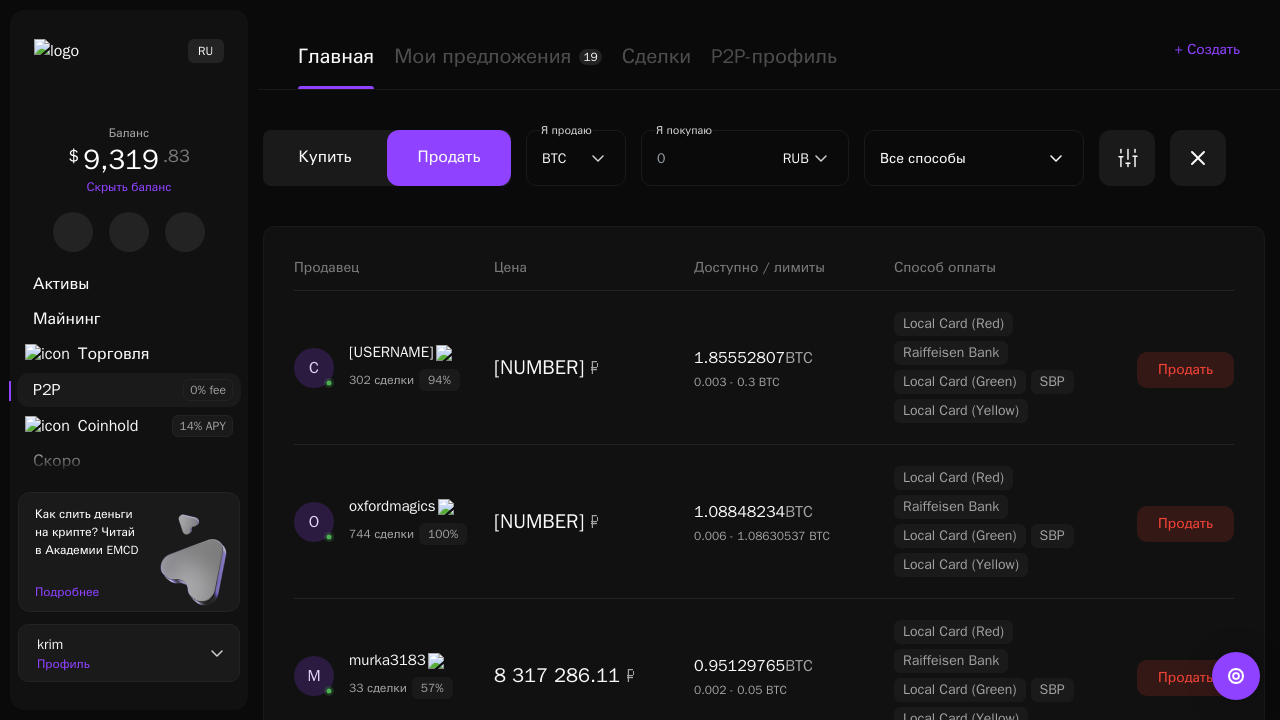 scroll, scrollTop: 1662, scrollLeft: 0, axis: vertical 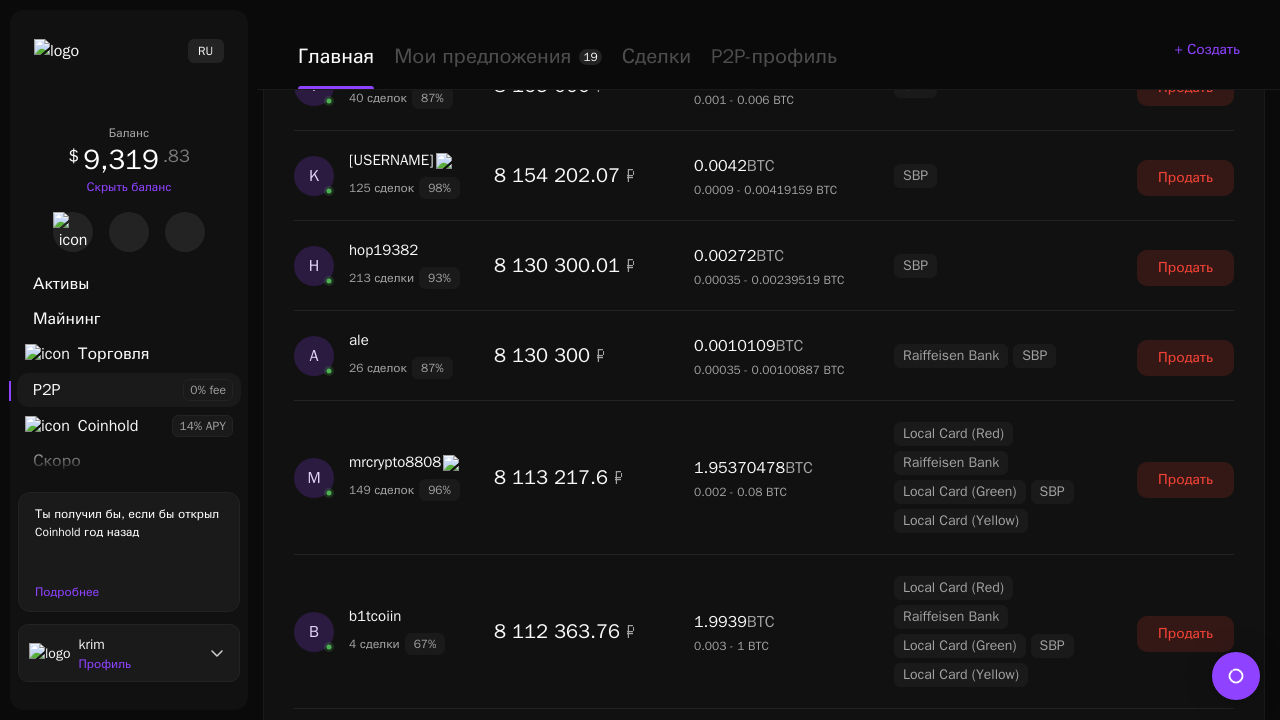 click on "Показать еще" at bounding box center (764, 2411) 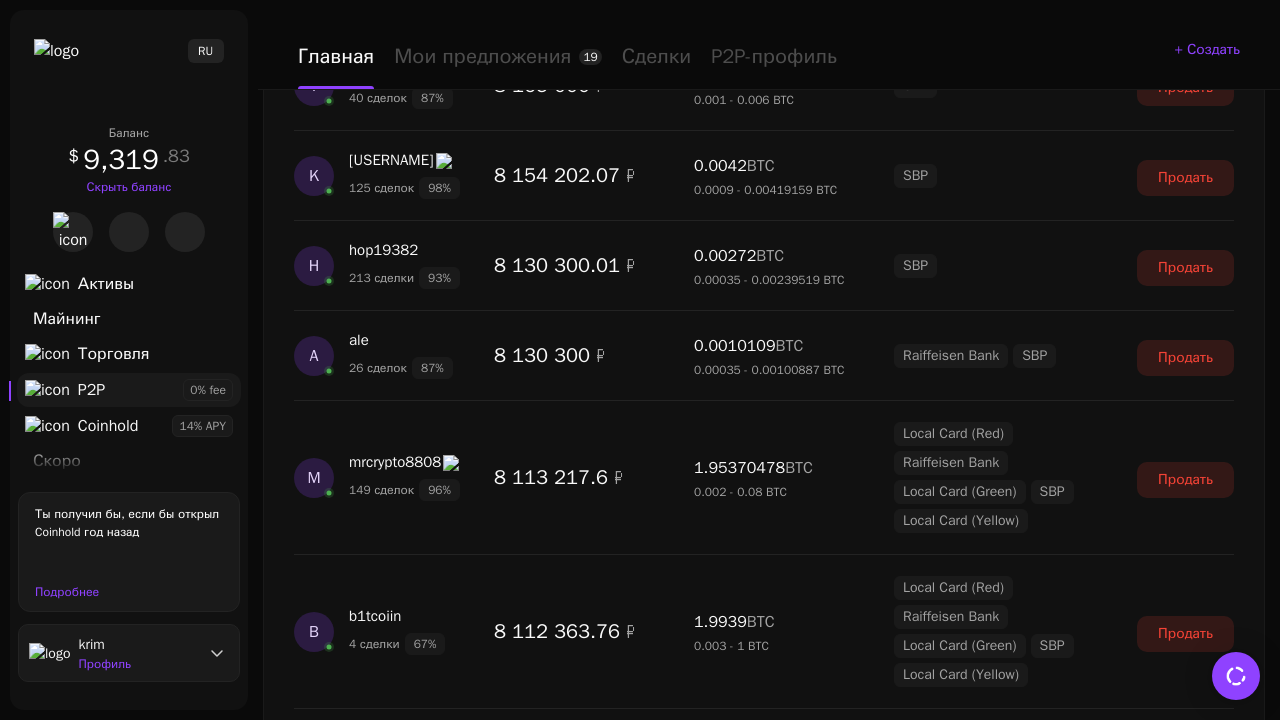 scroll, scrollTop: 3457, scrollLeft: 0, axis: vertical 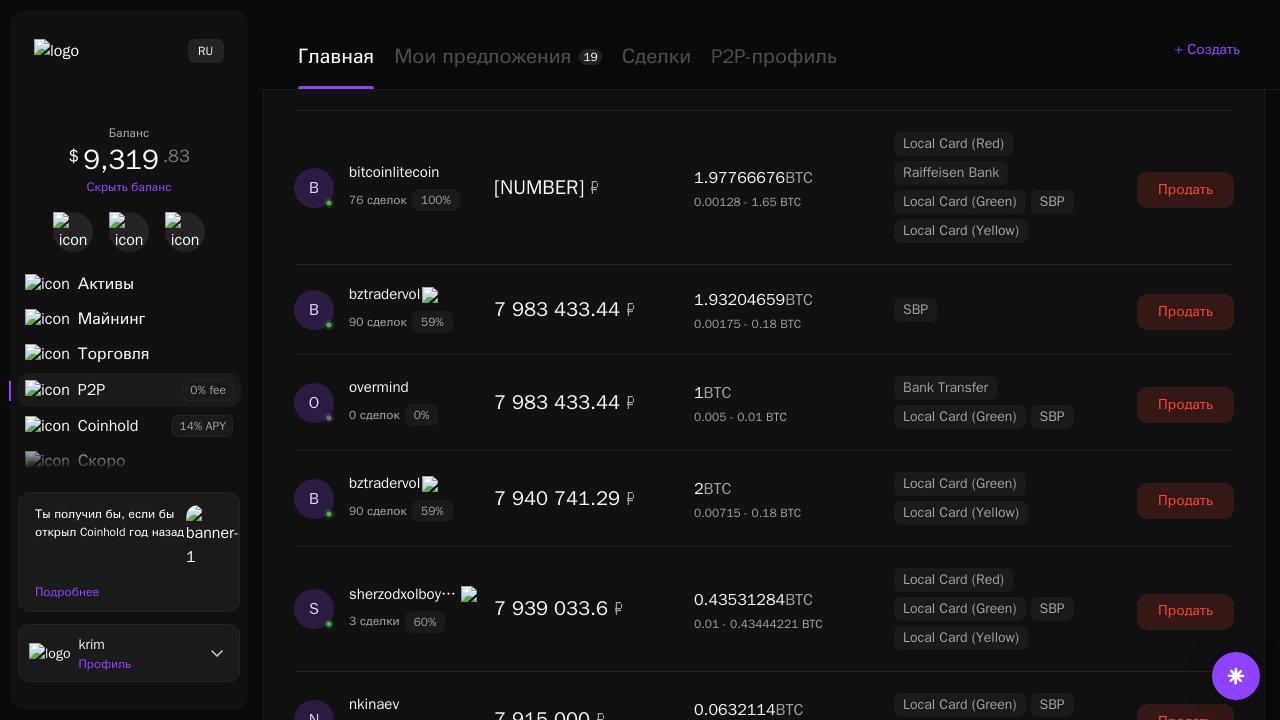 click on "Показать еще" at bounding box center (764, 2531) 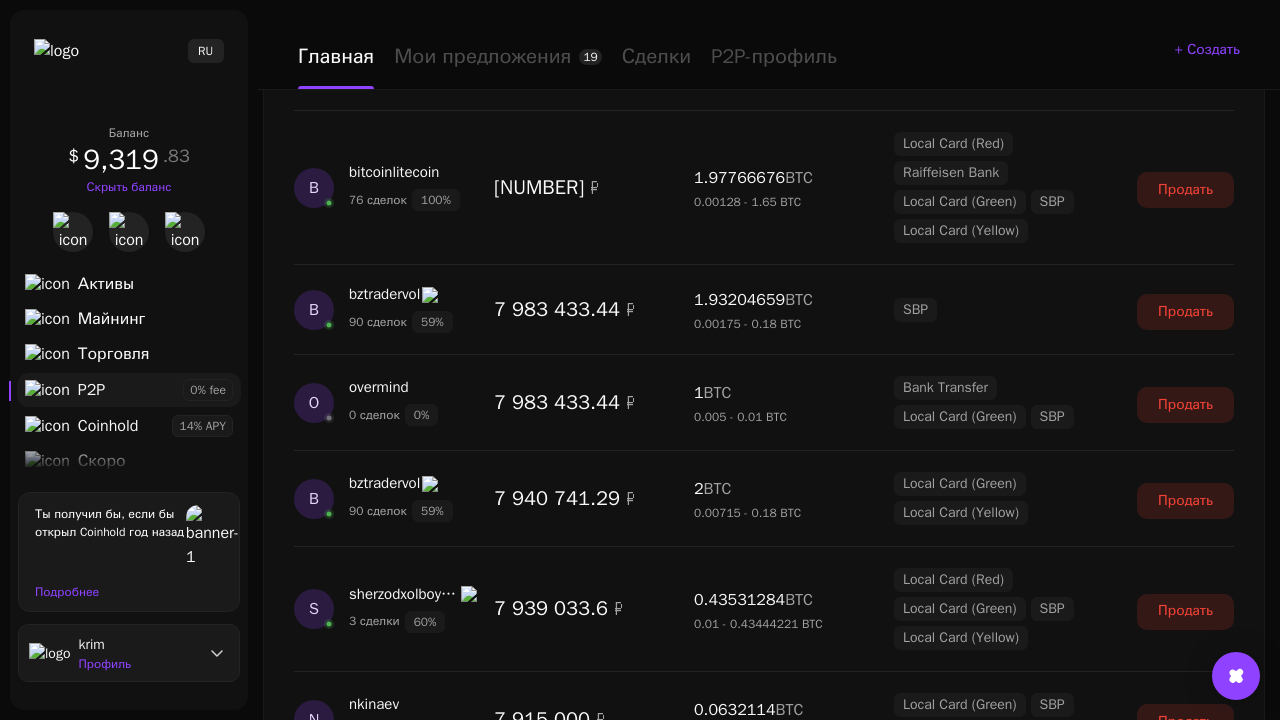 scroll, scrollTop: 5378, scrollLeft: 0, axis: vertical 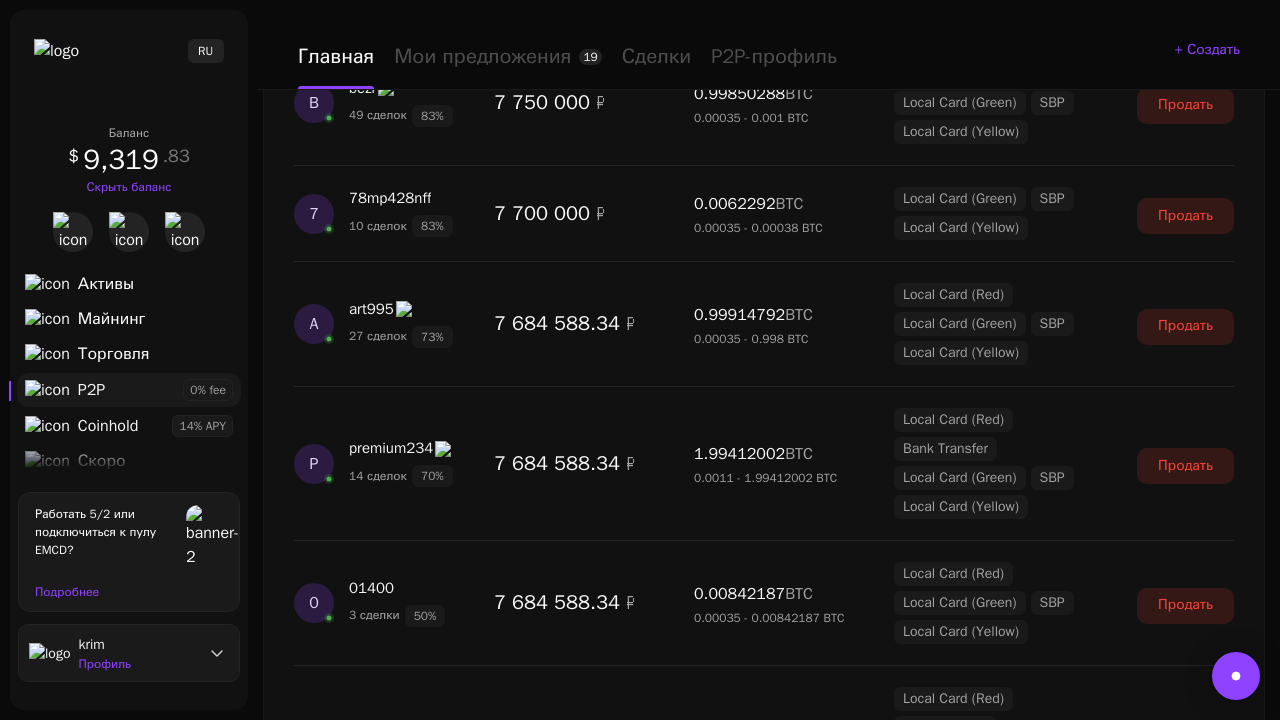 click on "Показать еще" at bounding box center [764, 2327] 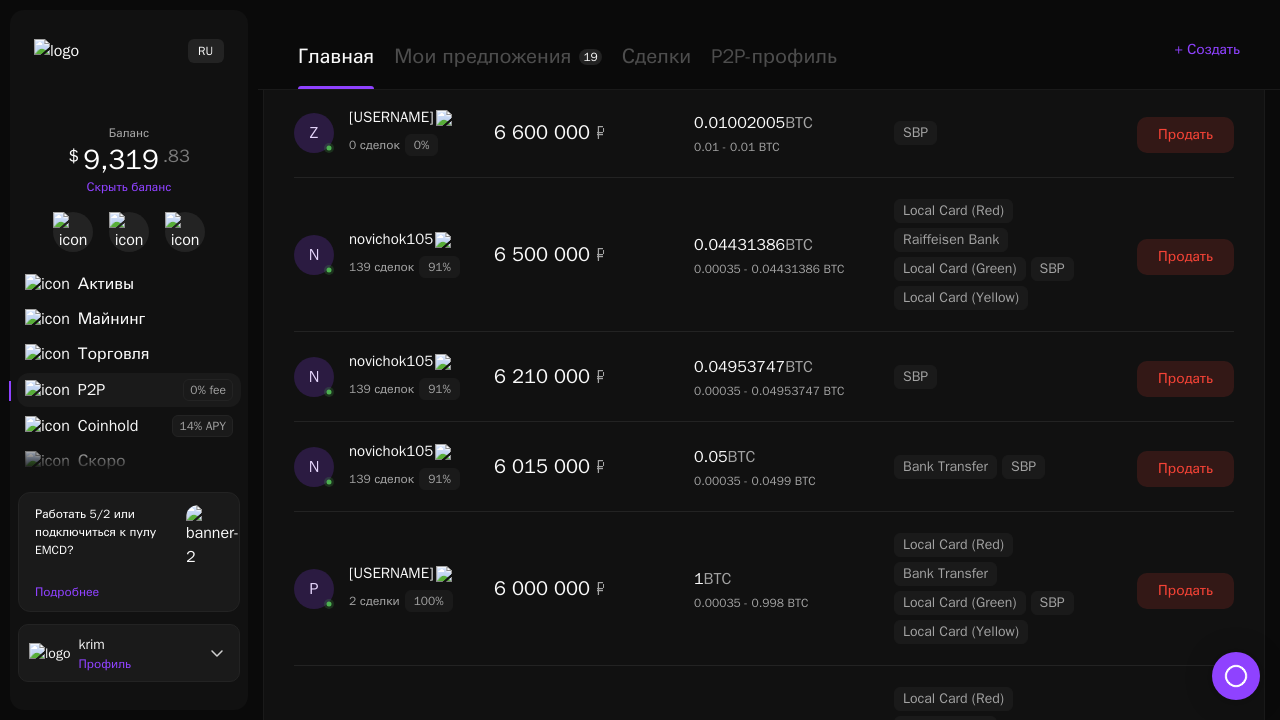 scroll, scrollTop: 7107, scrollLeft: 0, axis: vertical 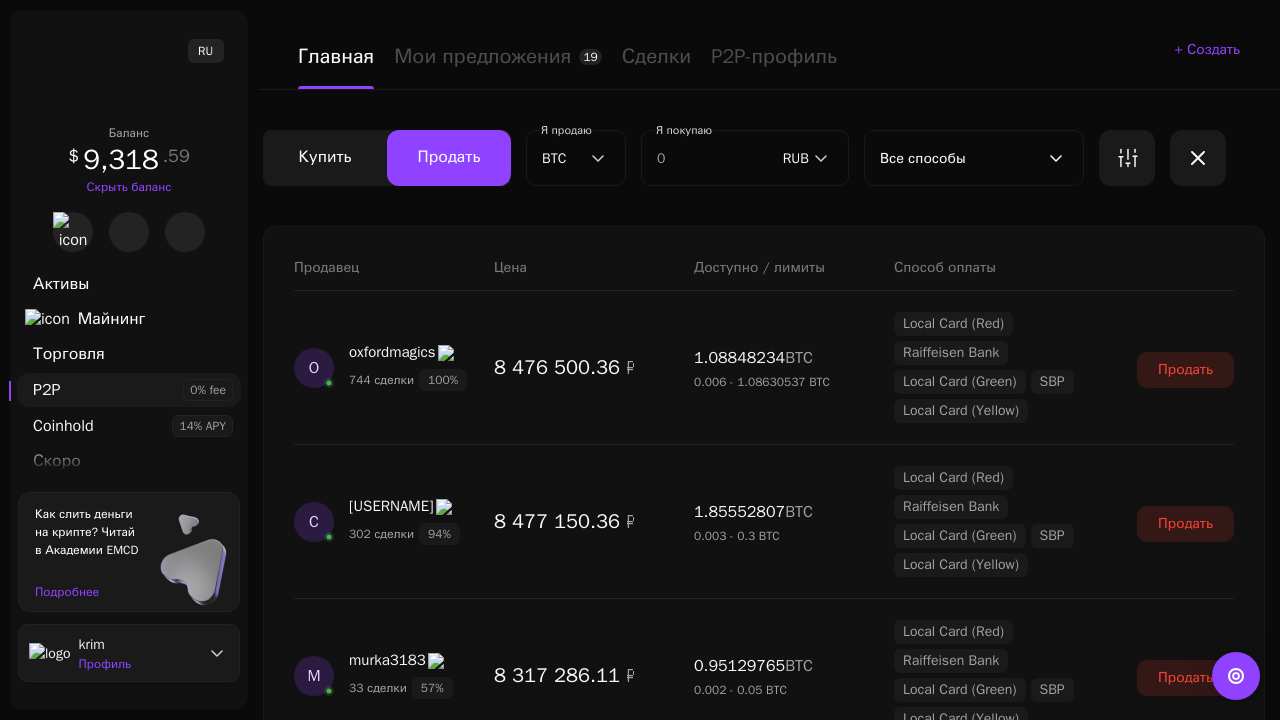 click on "Показать еще" at bounding box center [764, 2286] 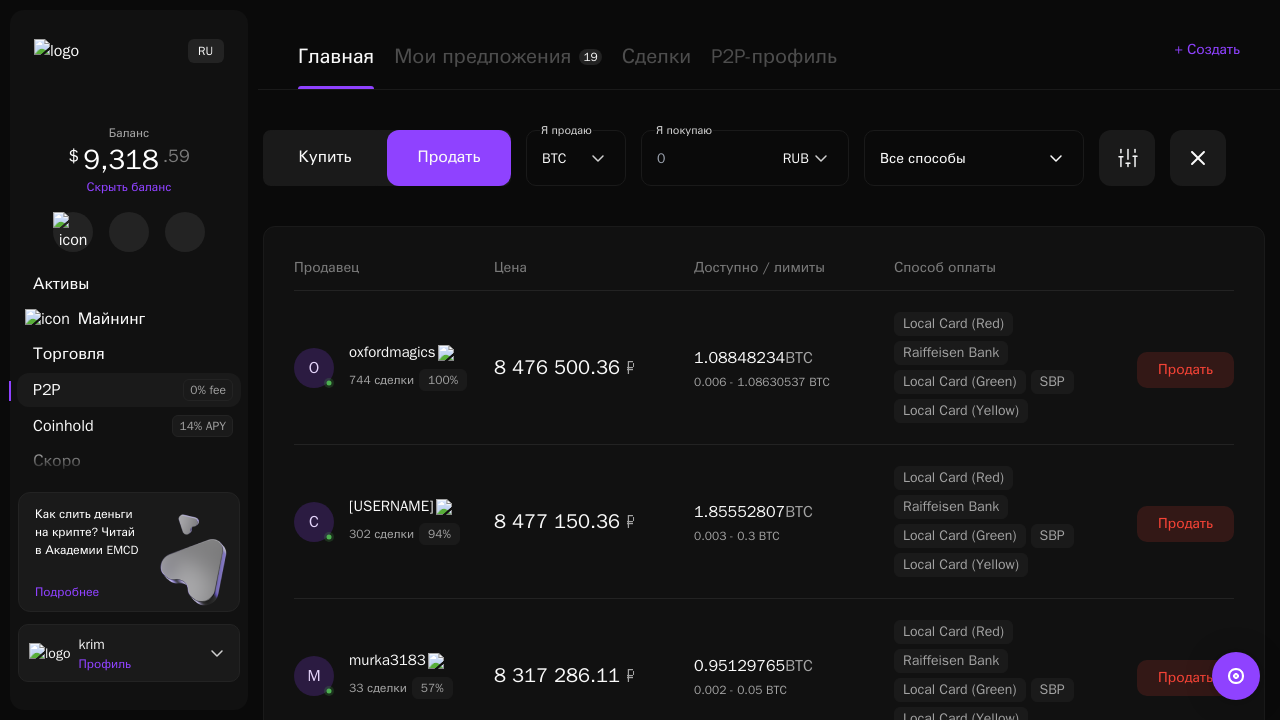 scroll, scrollTop: 1662, scrollLeft: 0, axis: vertical 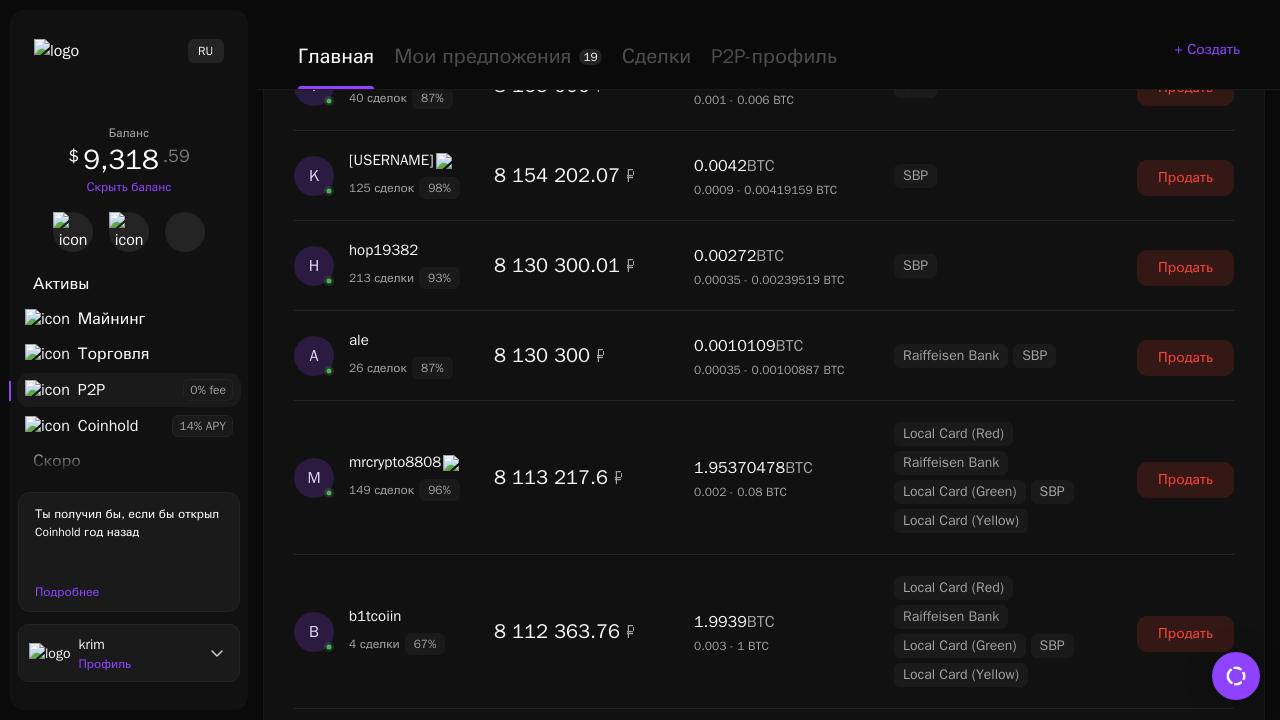 click on "Показать еще" at bounding box center [764, 2411] 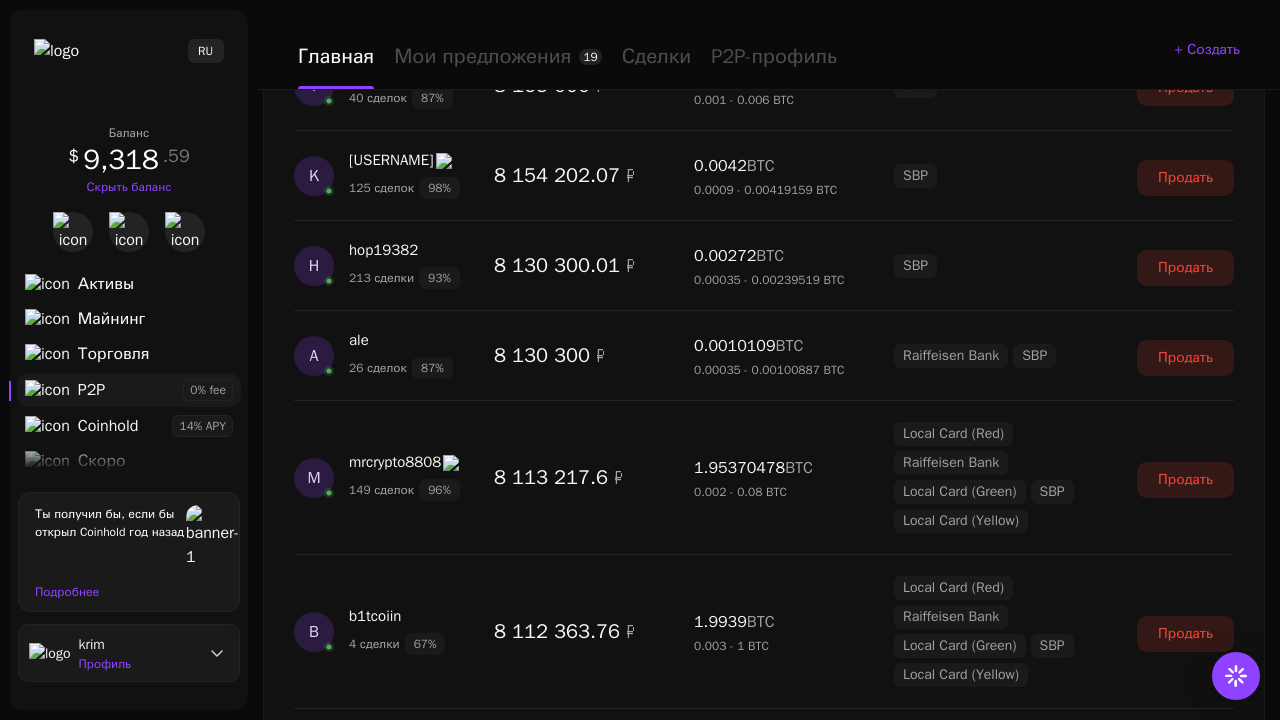 scroll, scrollTop: 3457, scrollLeft: 0, axis: vertical 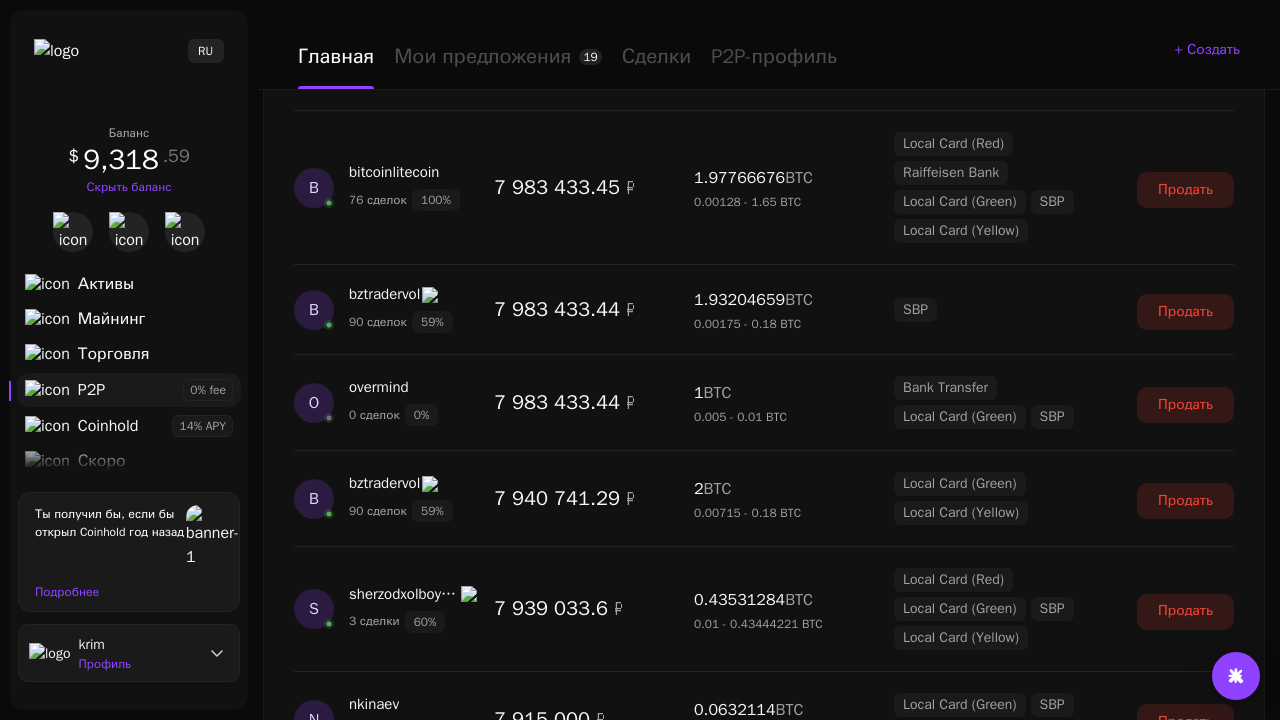 click on "Показать еще" at bounding box center [764, 2531] 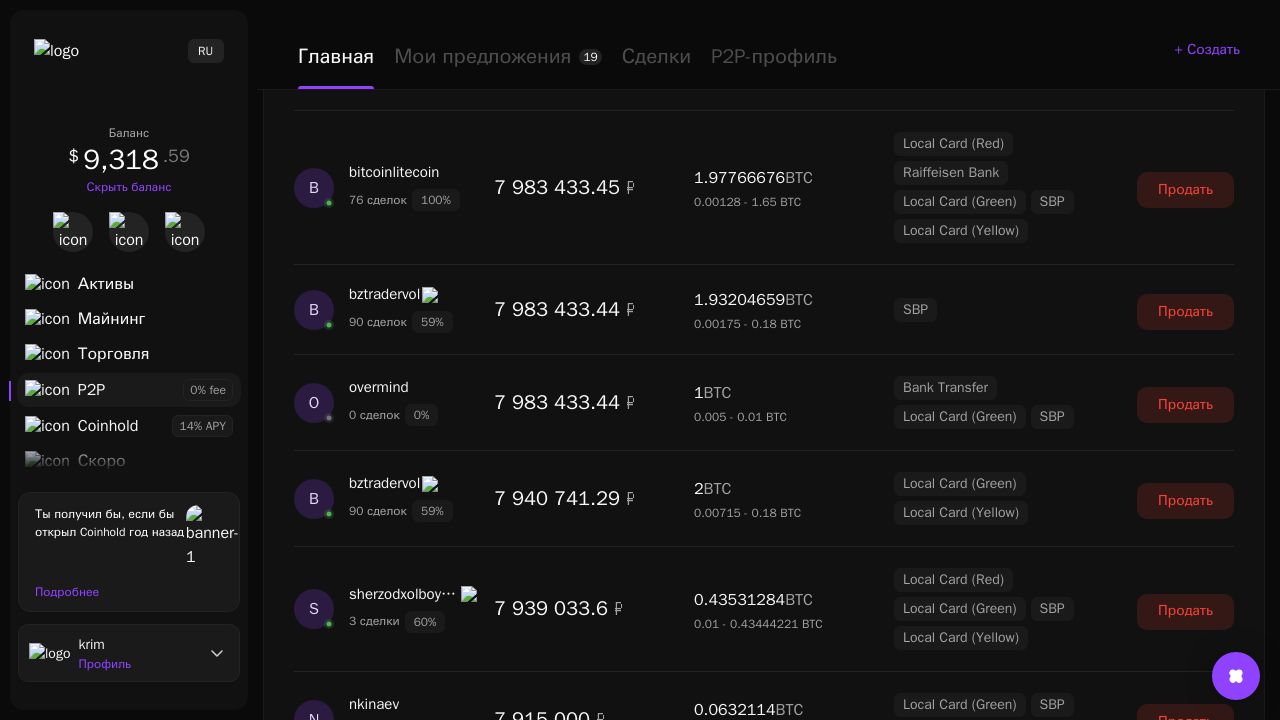 scroll, scrollTop: 5378, scrollLeft: 0, axis: vertical 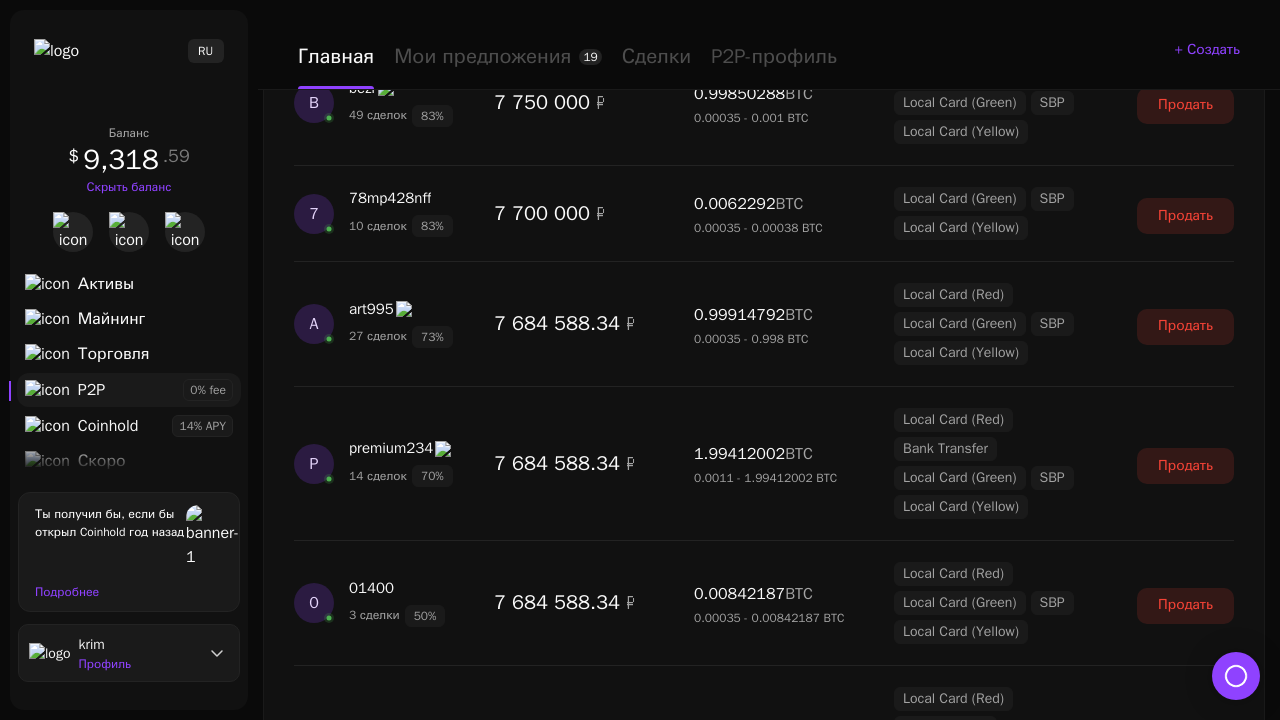 click on "Показать еще" at bounding box center [764, 2327] 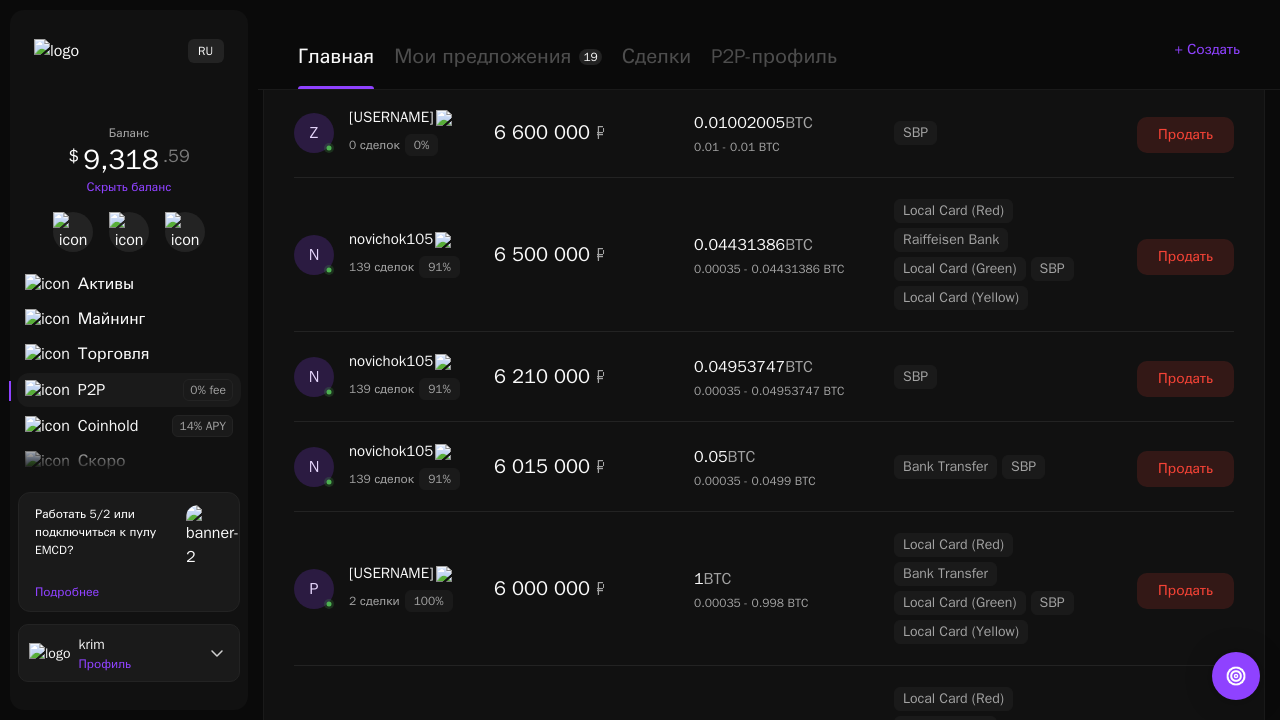scroll, scrollTop: 7107, scrollLeft: 0, axis: vertical 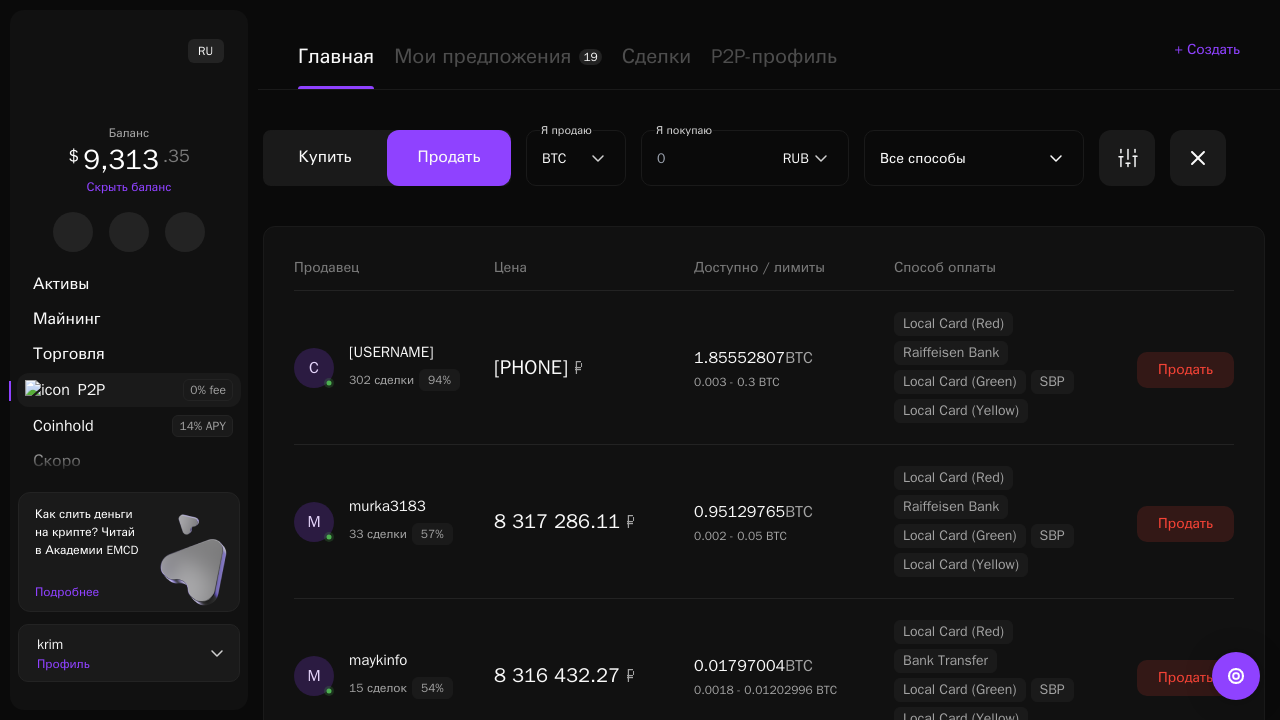 click on "Показать еще" at bounding box center (764, 2286) 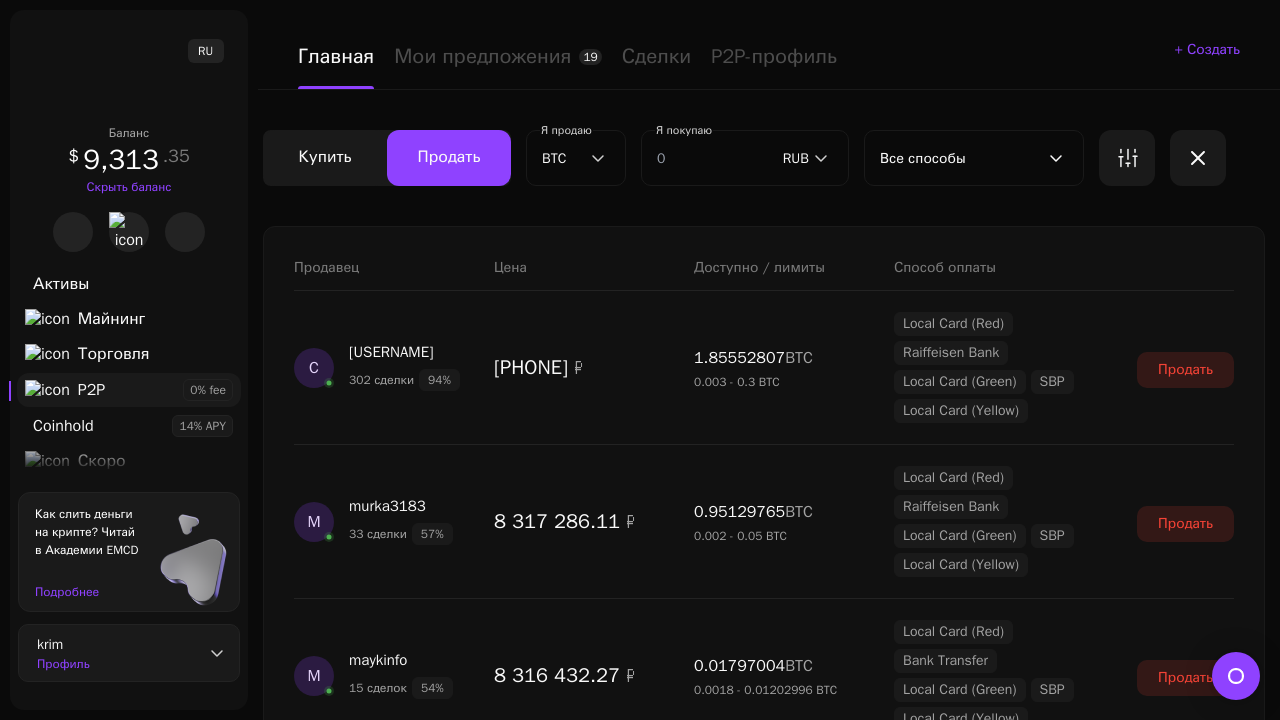 scroll, scrollTop: 1662, scrollLeft: 0, axis: vertical 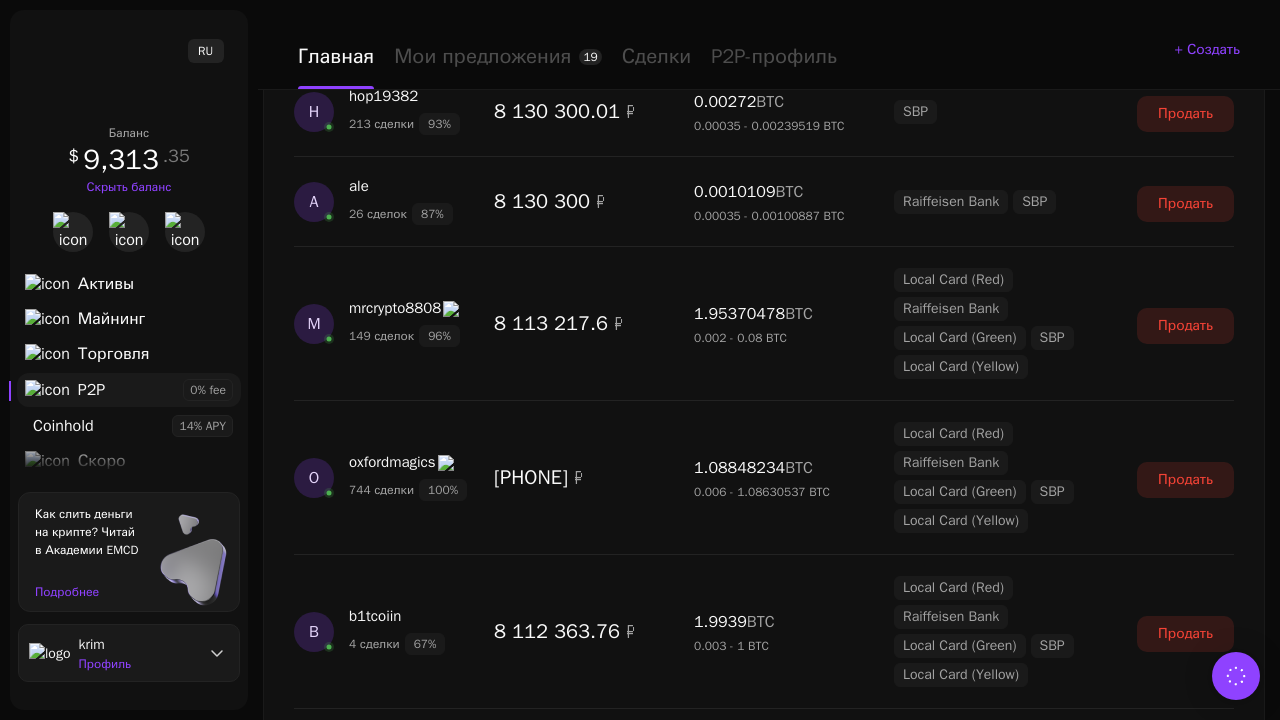 click on "Показать еще" at bounding box center (764, 2446) 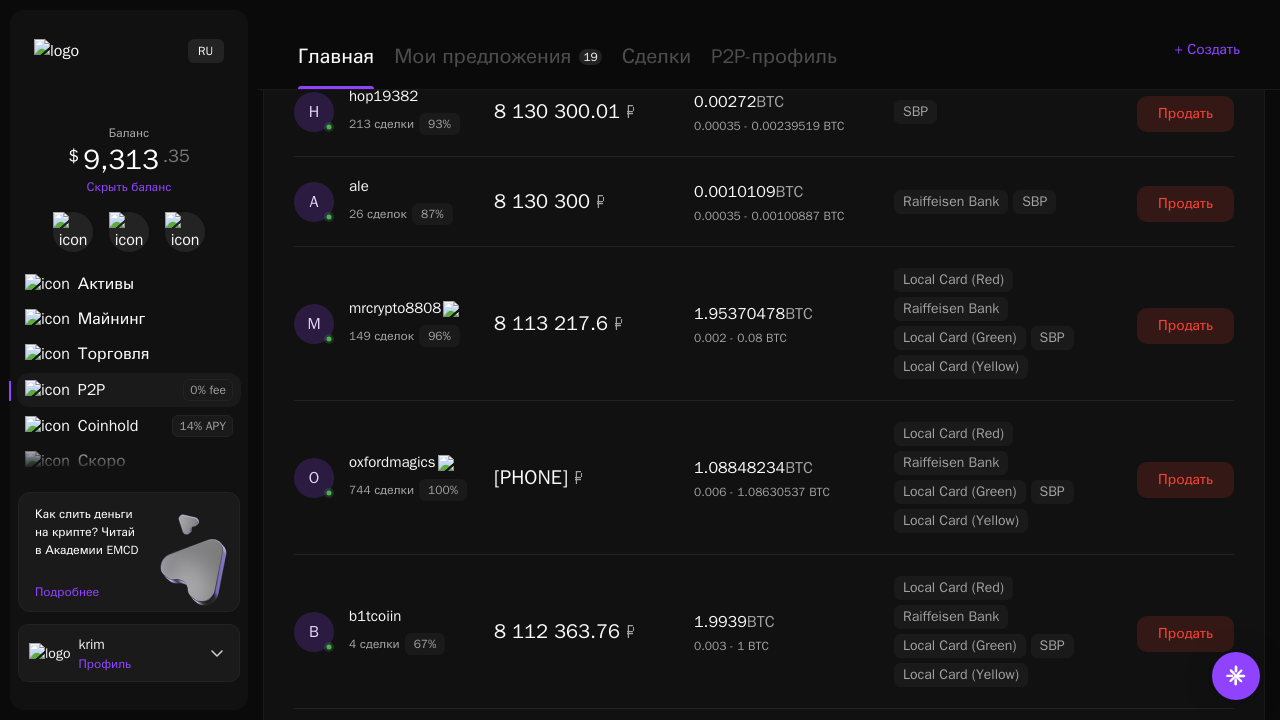 scroll, scrollTop: 3490, scrollLeft: 0, axis: vertical 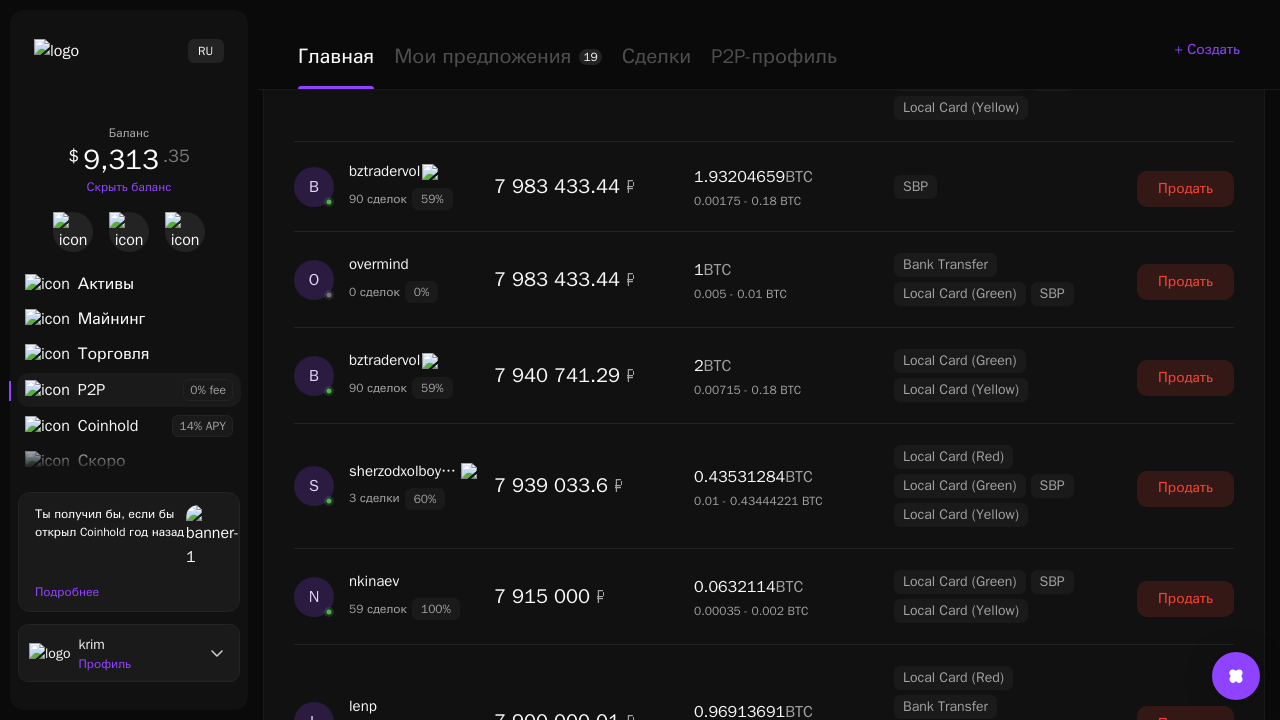 click on "Показать еще" at bounding box center [764, 2533] 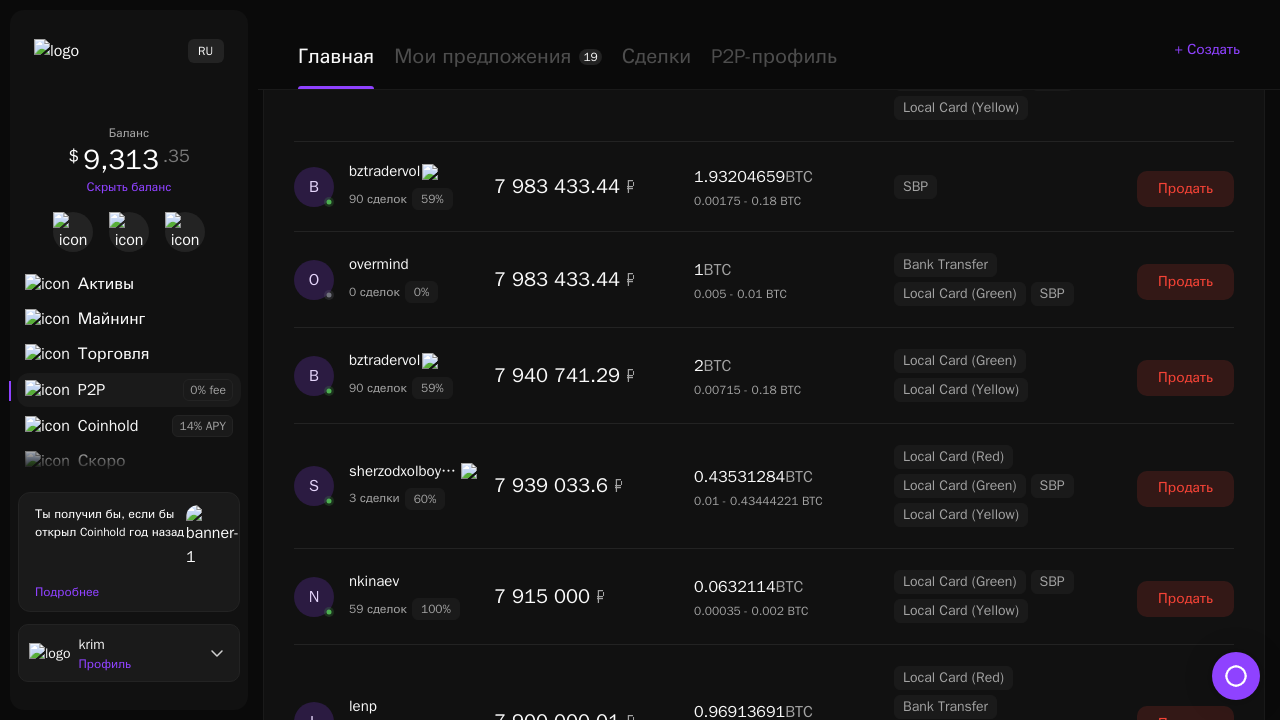 scroll, scrollTop: 5411, scrollLeft: 0, axis: vertical 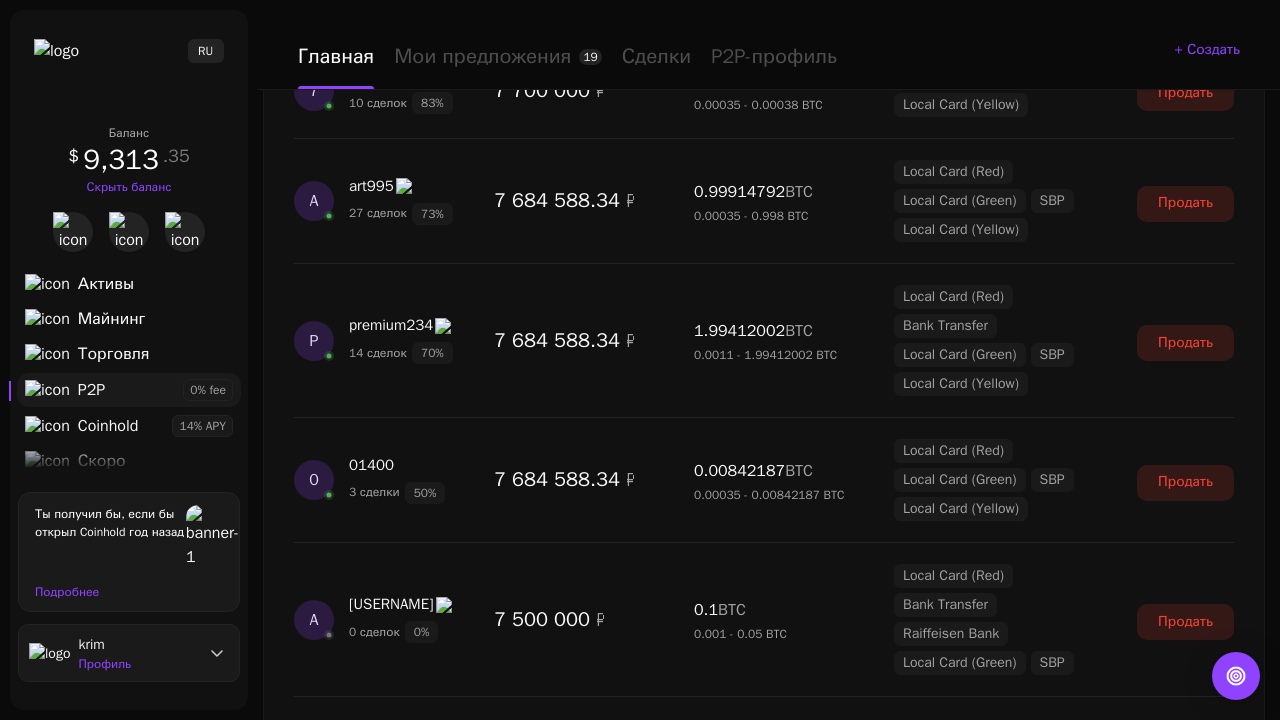 click on "Показать еще" at bounding box center [764, 2358] 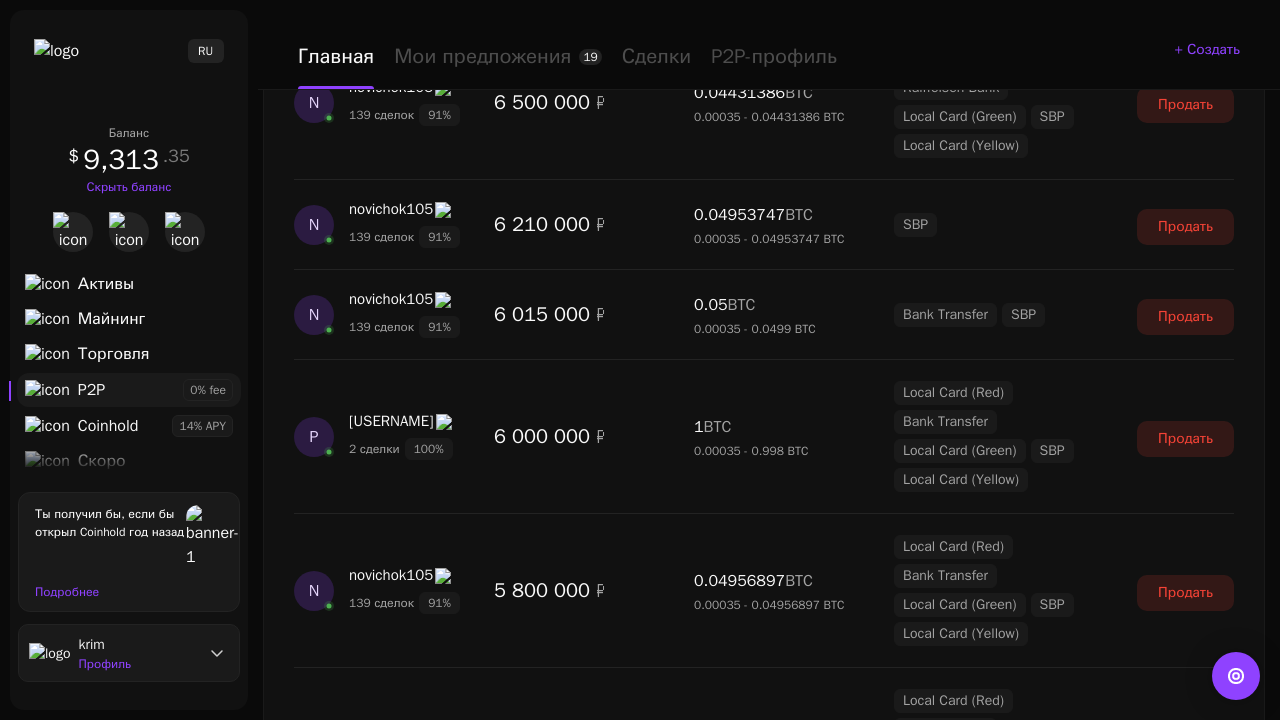 scroll, scrollTop: 7169, scrollLeft: 0, axis: vertical 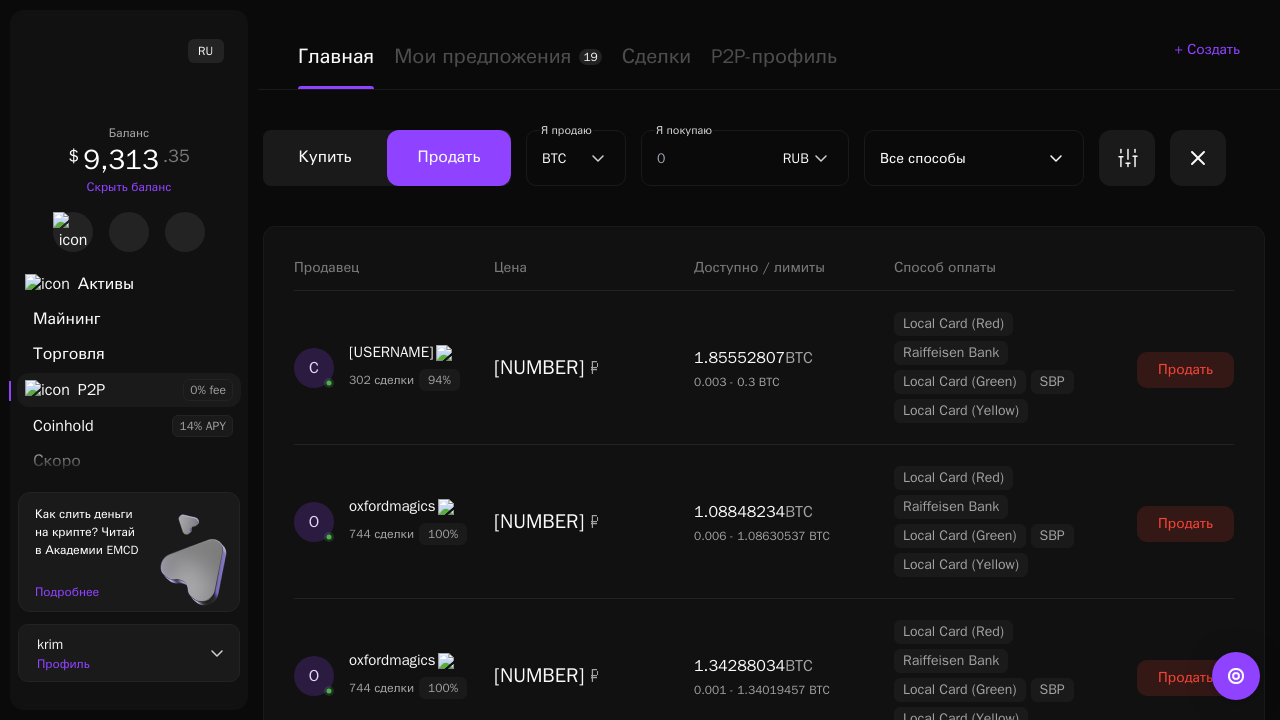 click on "Показать еще" at bounding box center [764, 2286] 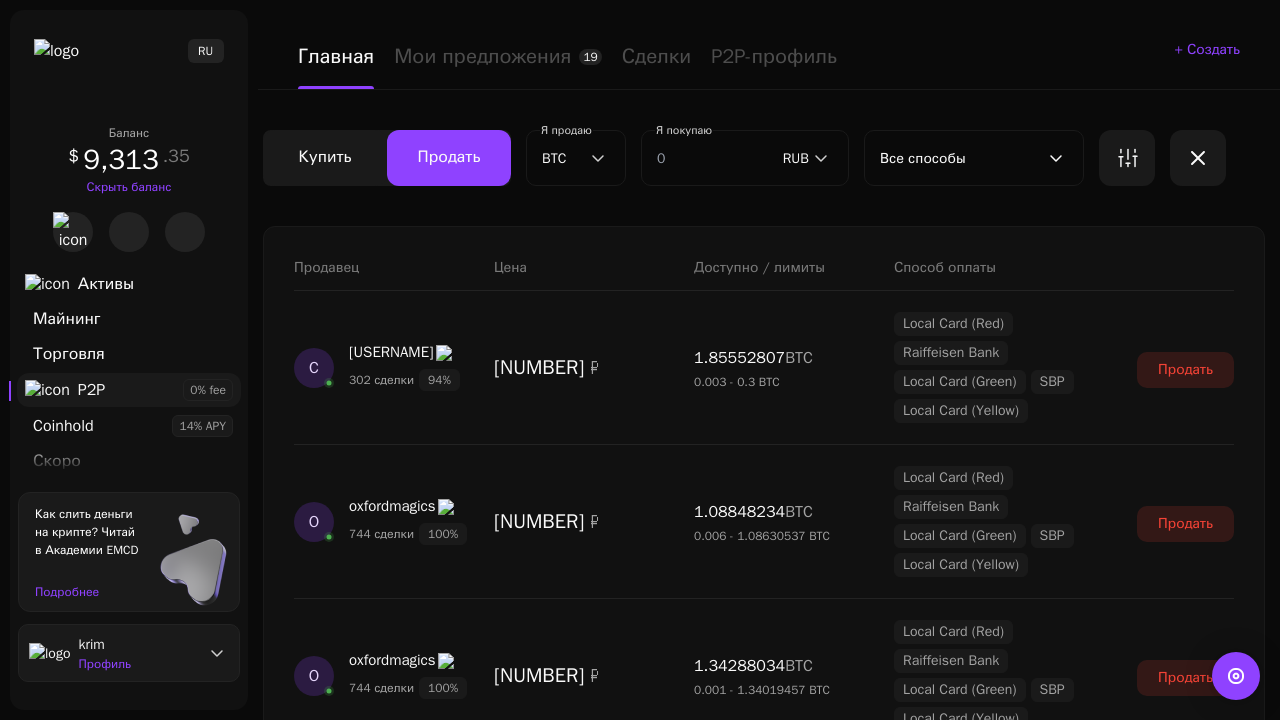 scroll, scrollTop: 1662, scrollLeft: 0, axis: vertical 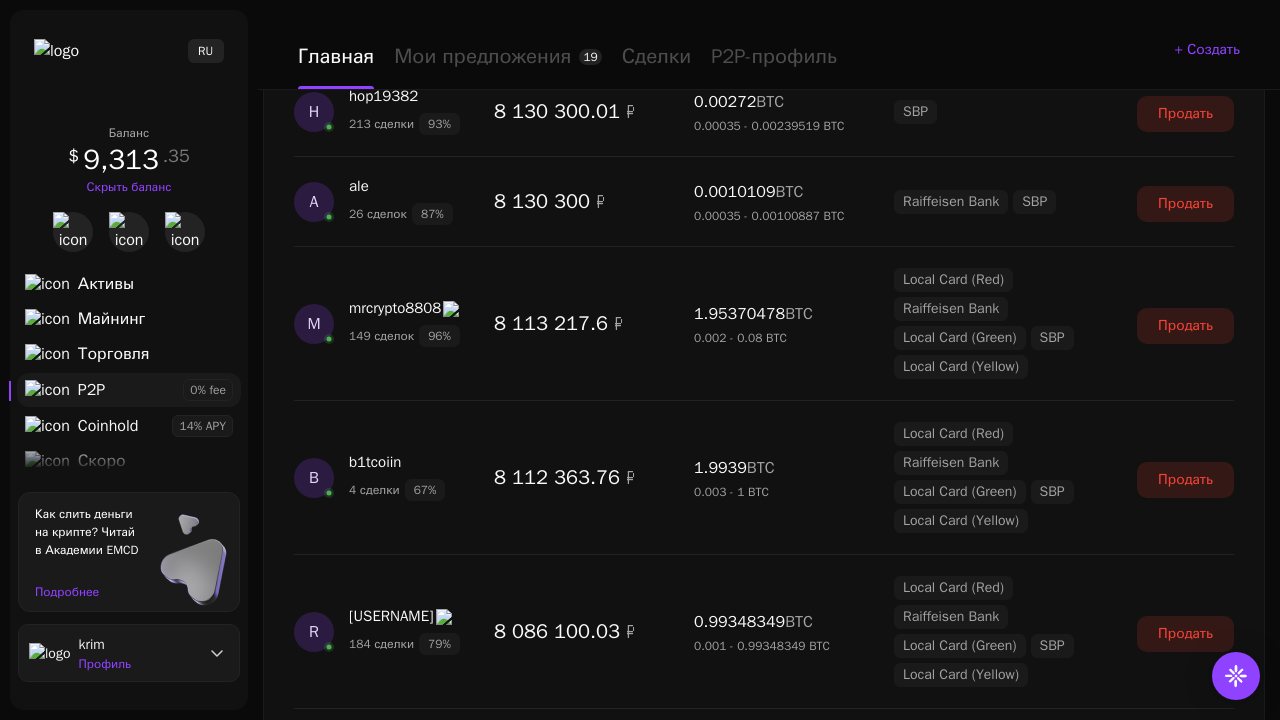 click on "Показать еще" at bounding box center [764, 2446] 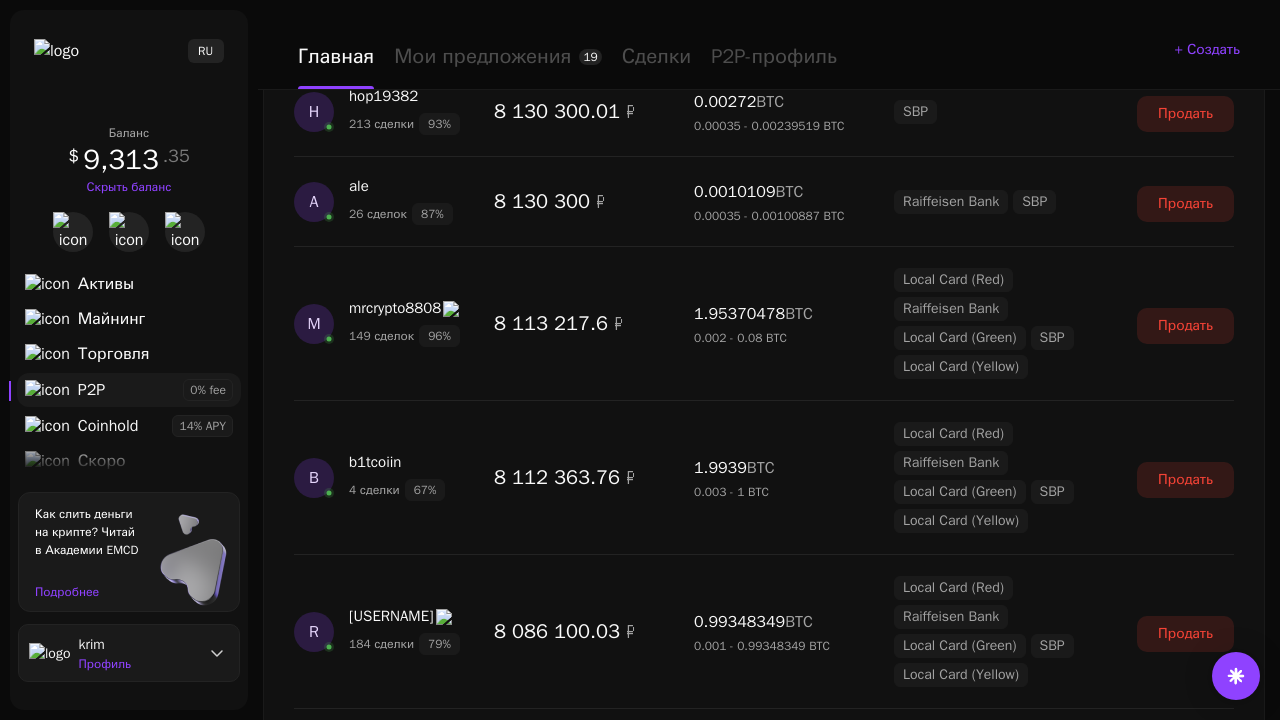 scroll, scrollTop: 3490, scrollLeft: 0, axis: vertical 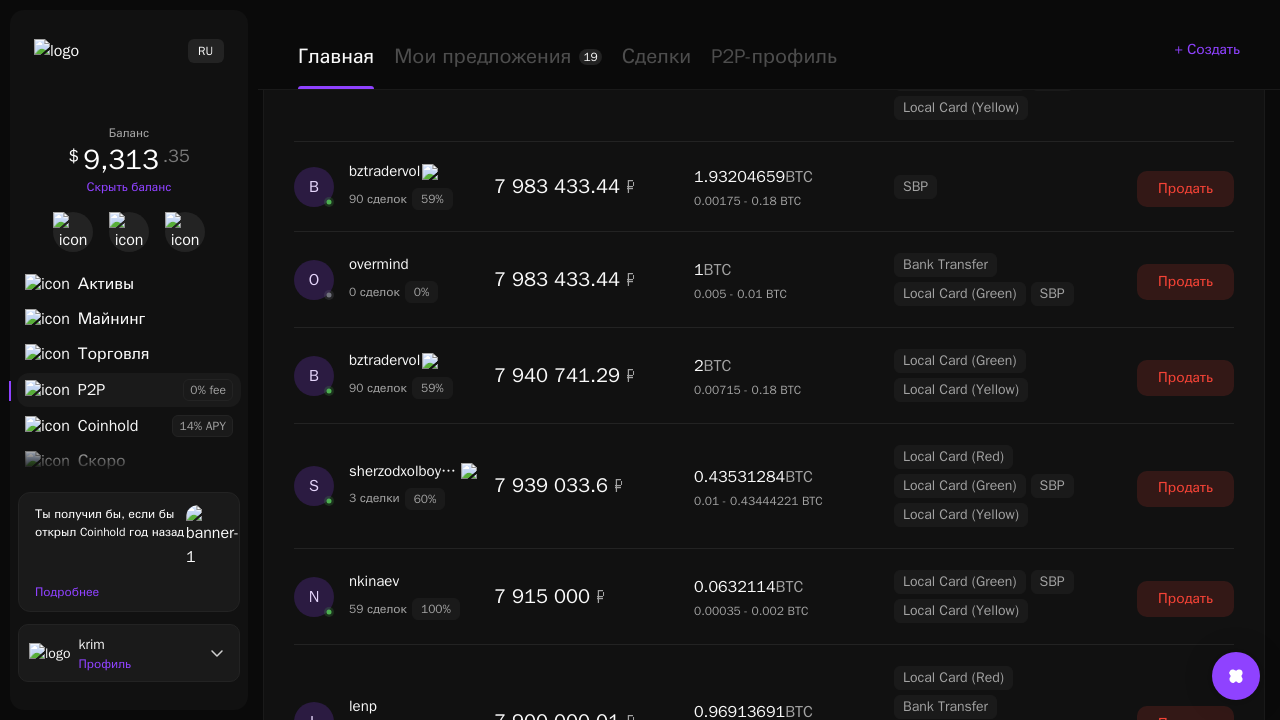 click on "Показать еще" at bounding box center (764, 2533) 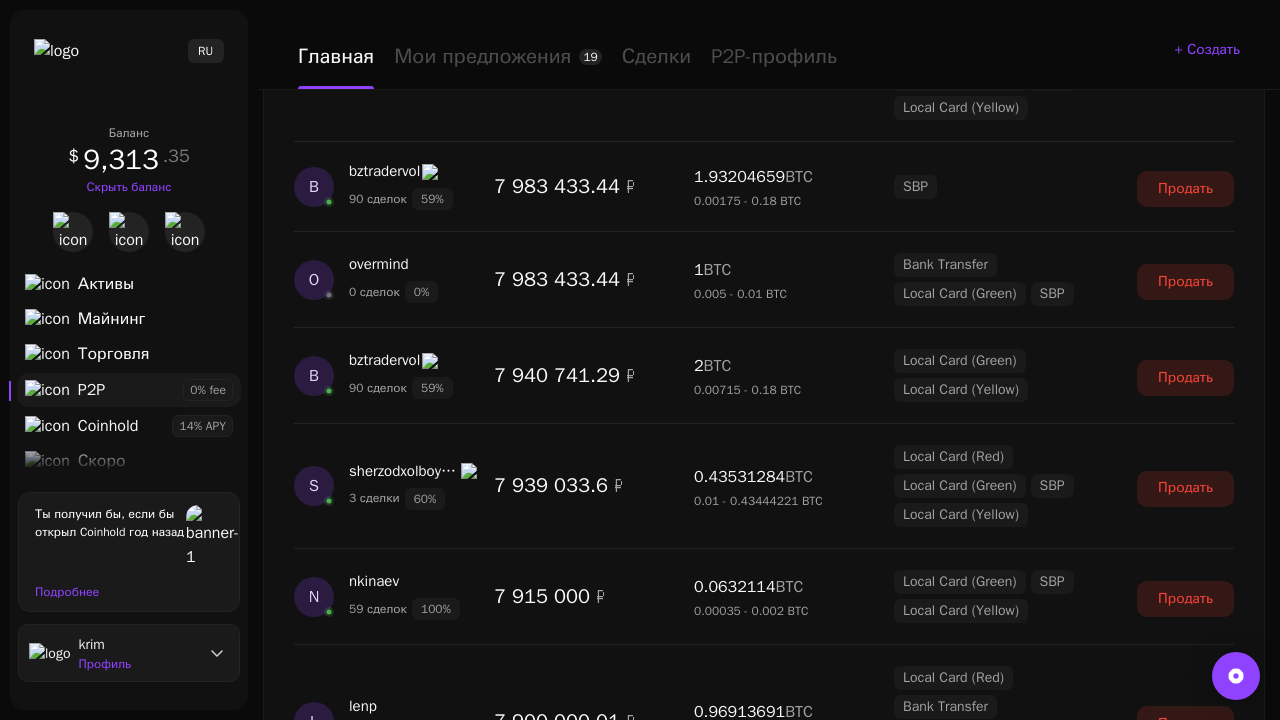 scroll, scrollTop: 5411, scrollLeft: 0, axis: vertical 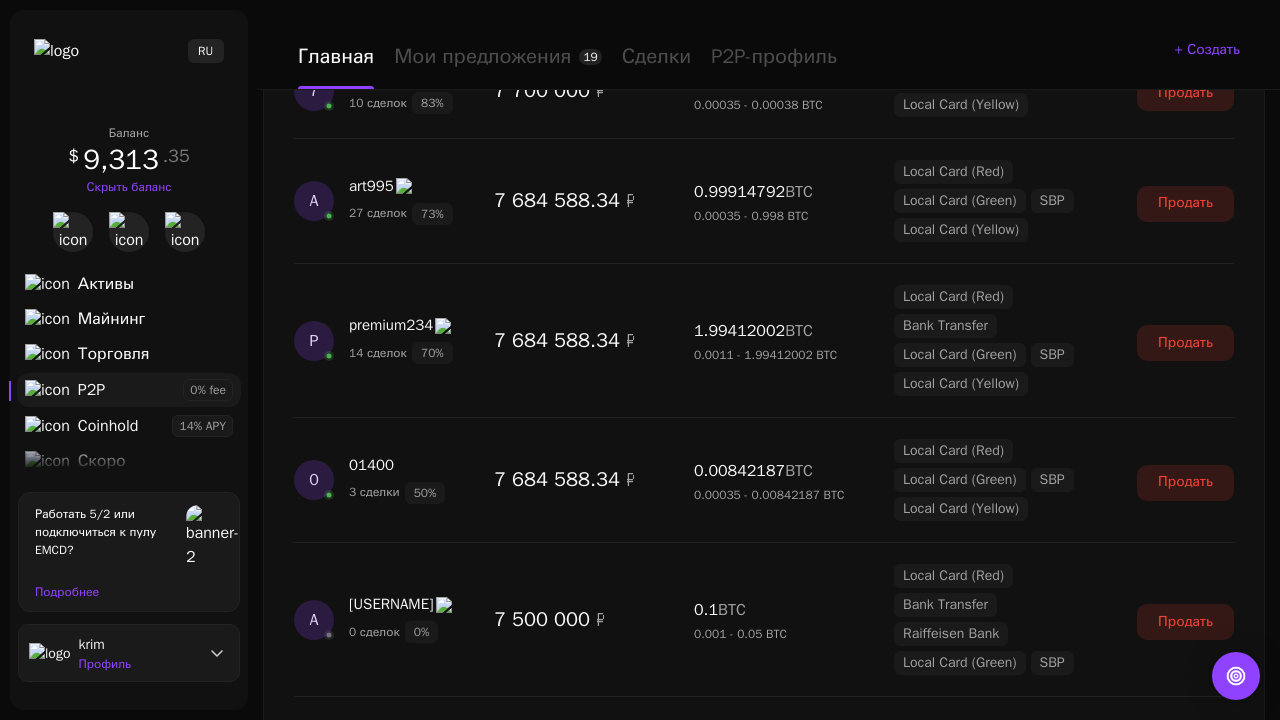 click on "Показать еще" at bounding box center (764, 2358) 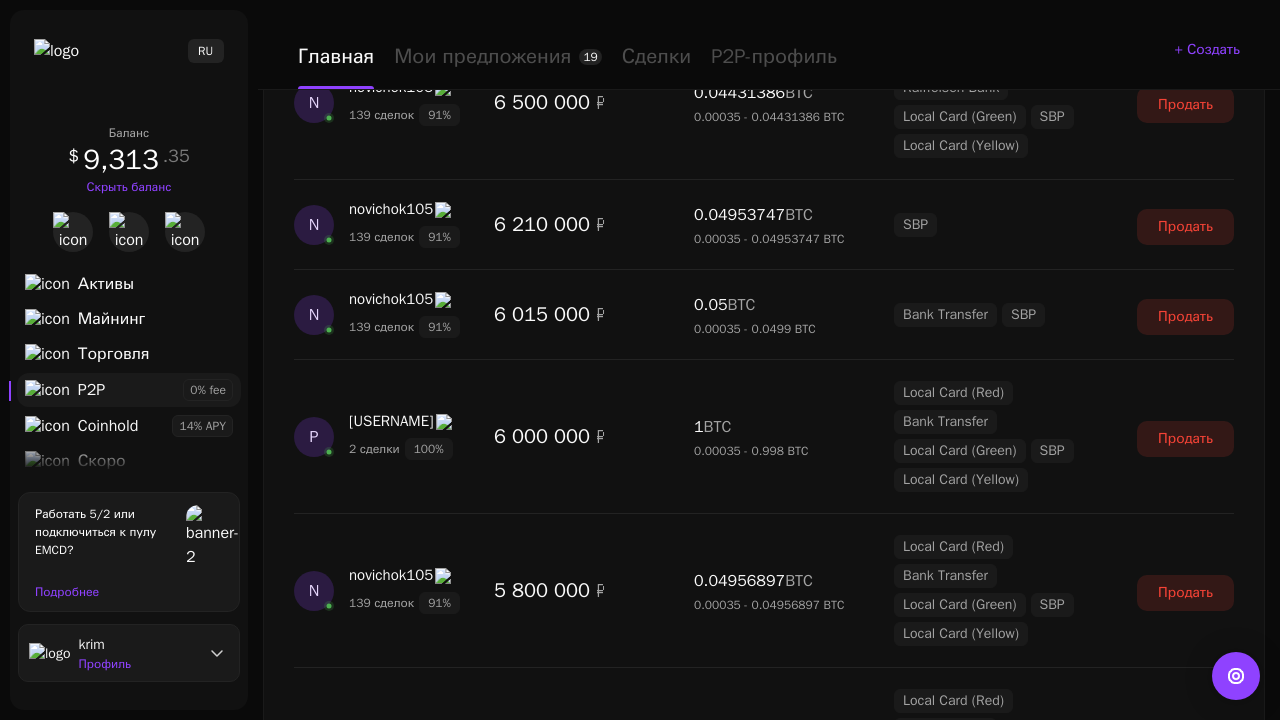 scroll, scrollTop: 7169, scrollLeft: 0, axis: vertical 